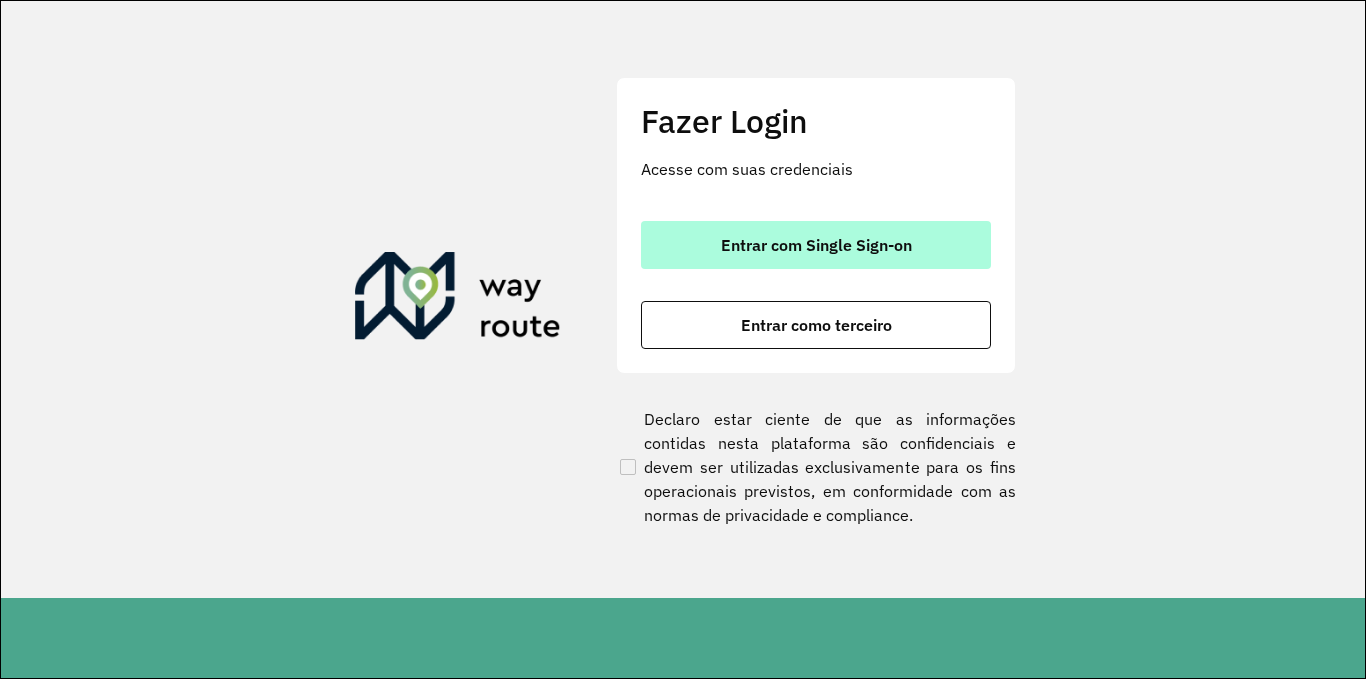 scroll, scrollTop: 0, scrollLeft: 0, axis: both 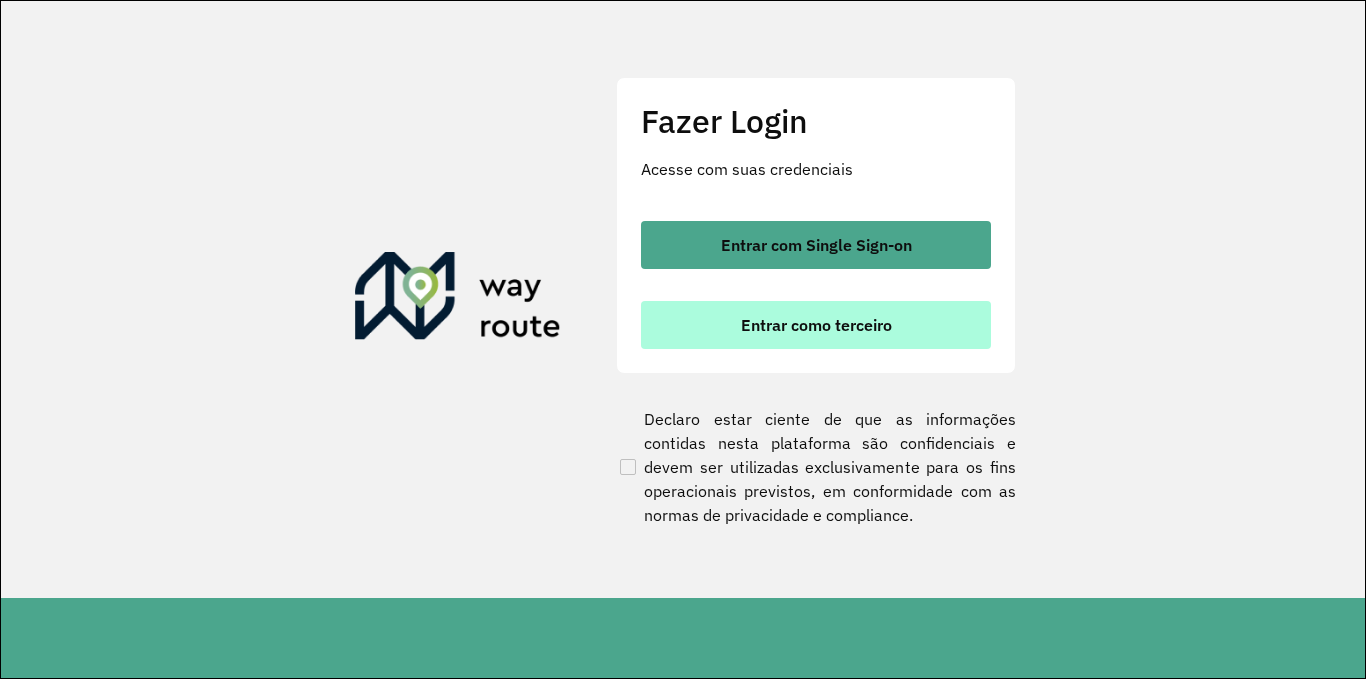 click on "Entrar como terceiro" at bounding box center (816, 325) 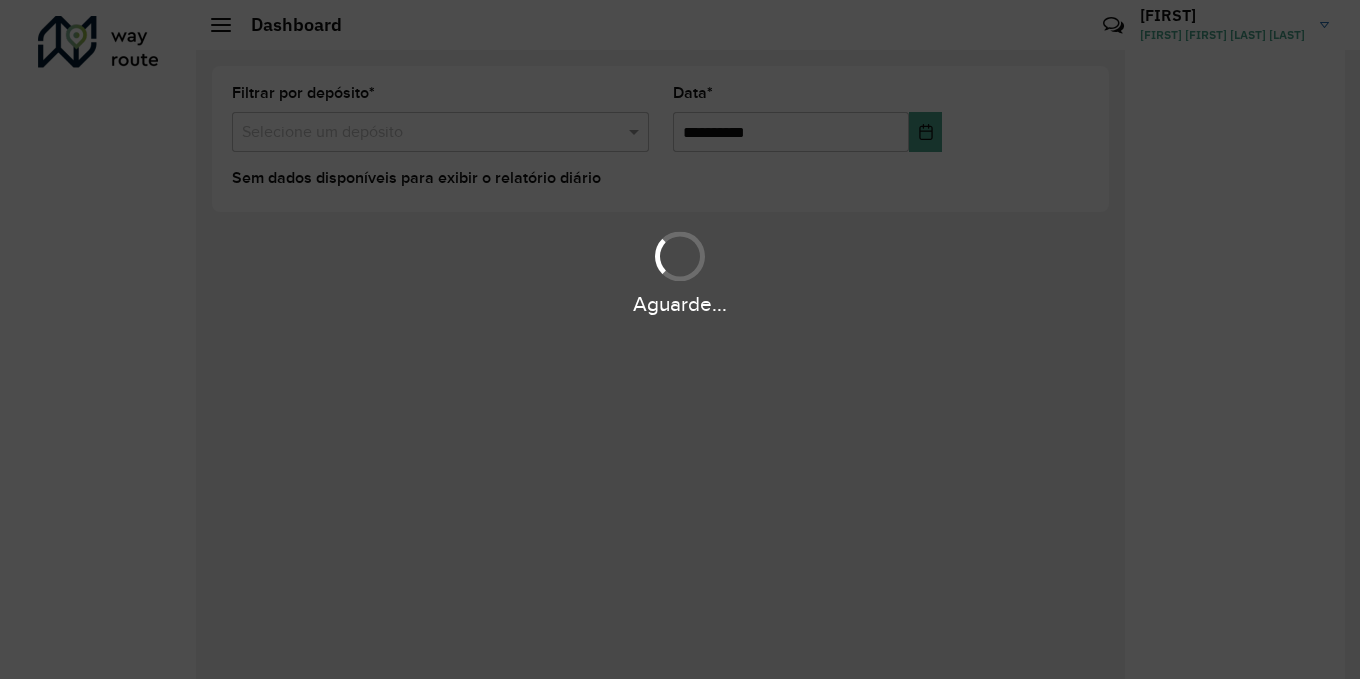 scroll, scrollTop: 0, scrollLeft: 0, axis: both 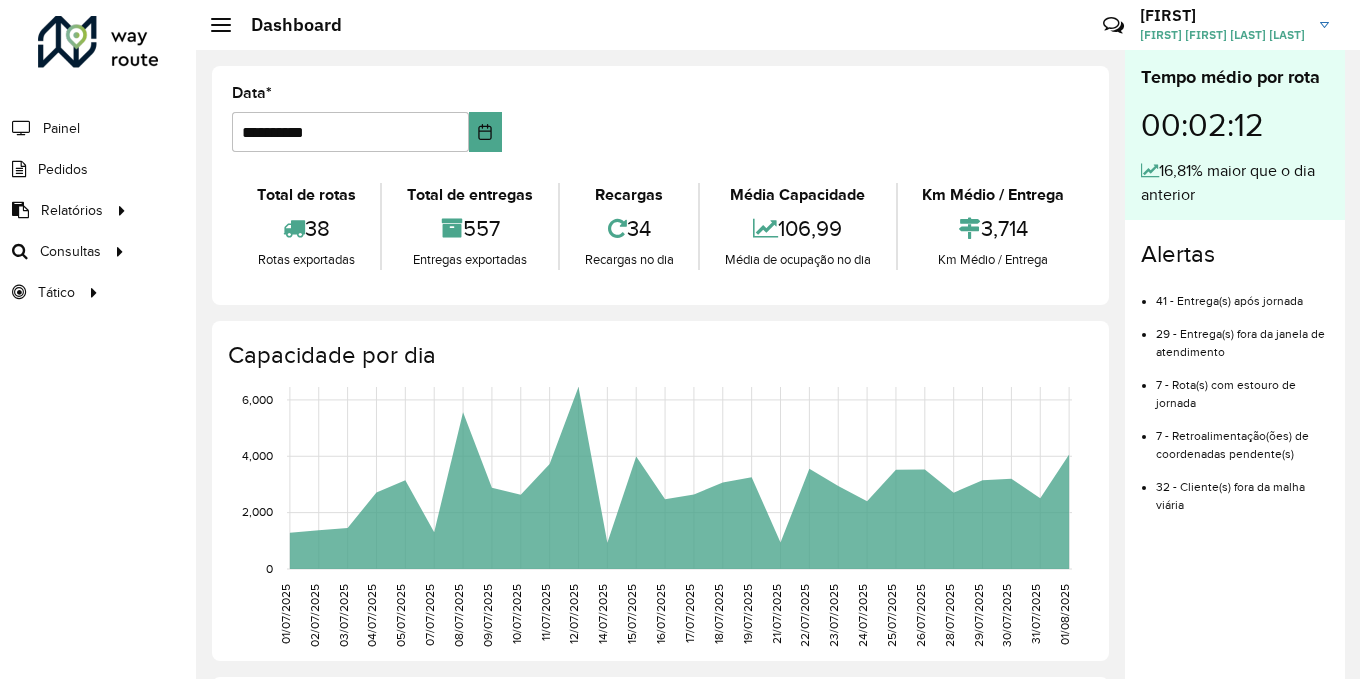 click on "**********" 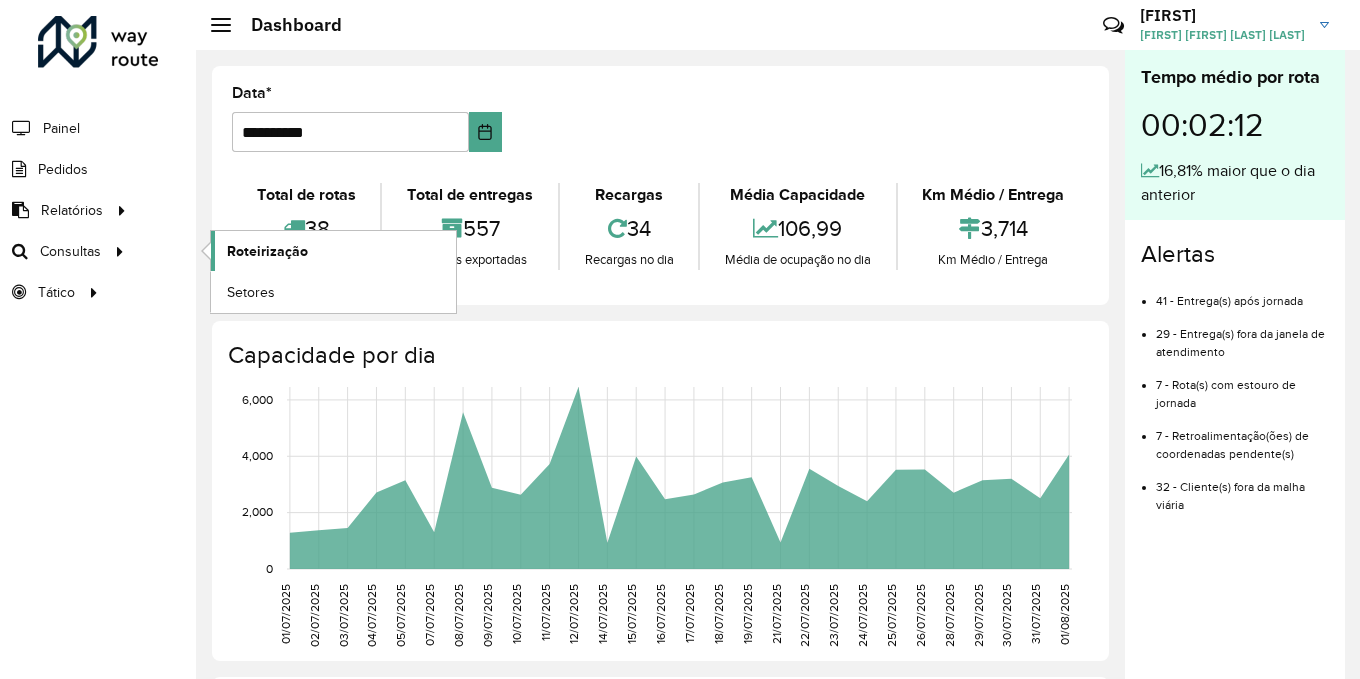 click on "Roteirização" 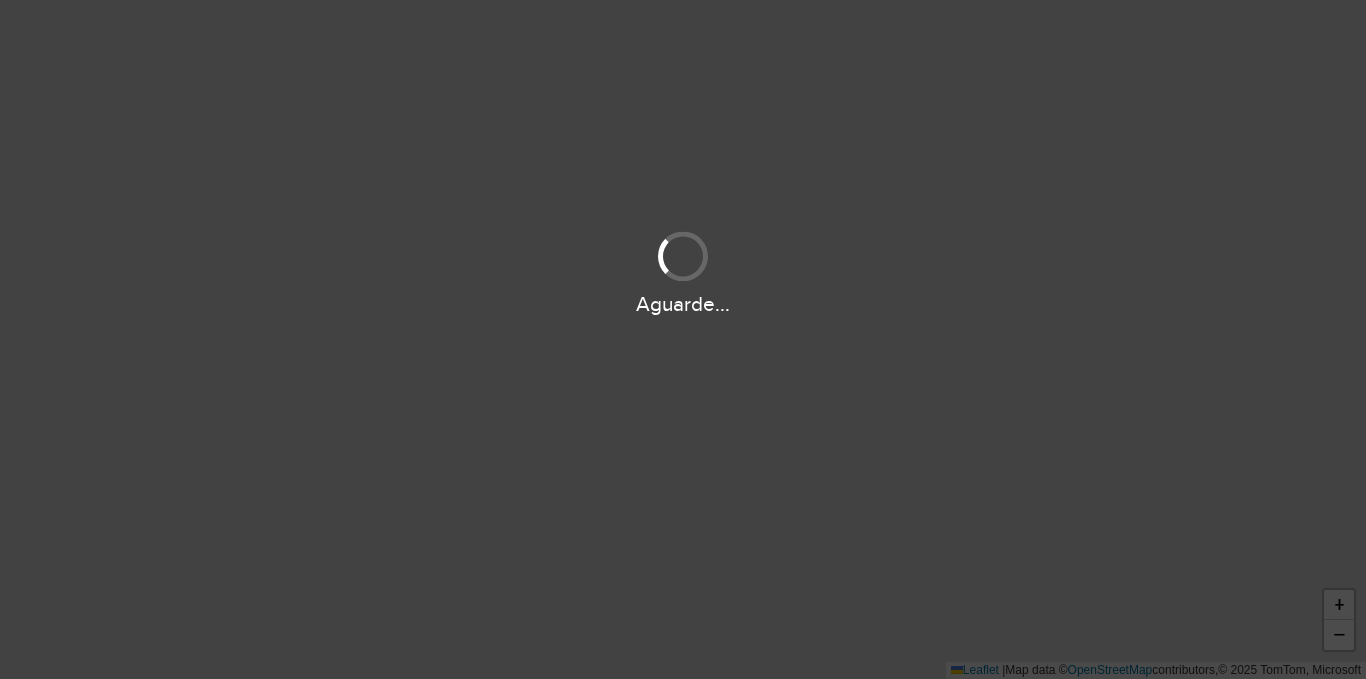scroll, scrollTop: 0, scrollLeft: 0, axis: both 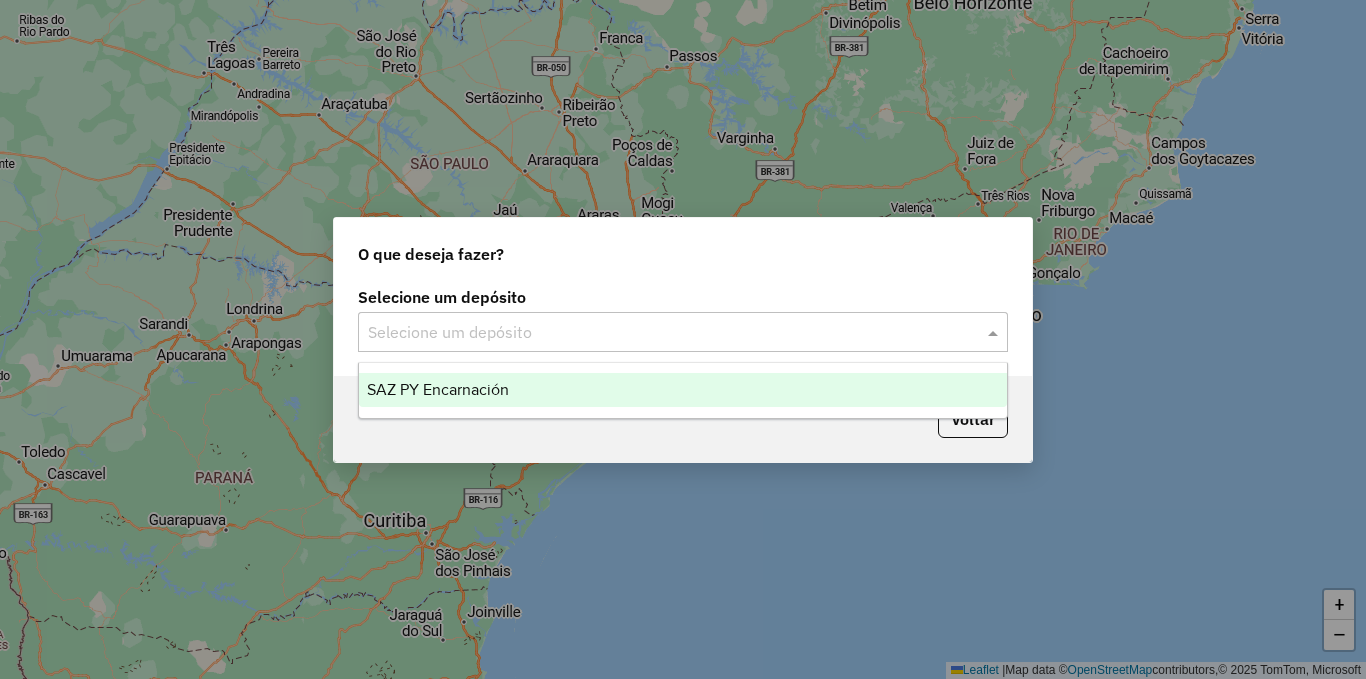 click on "Selecione um depósito" 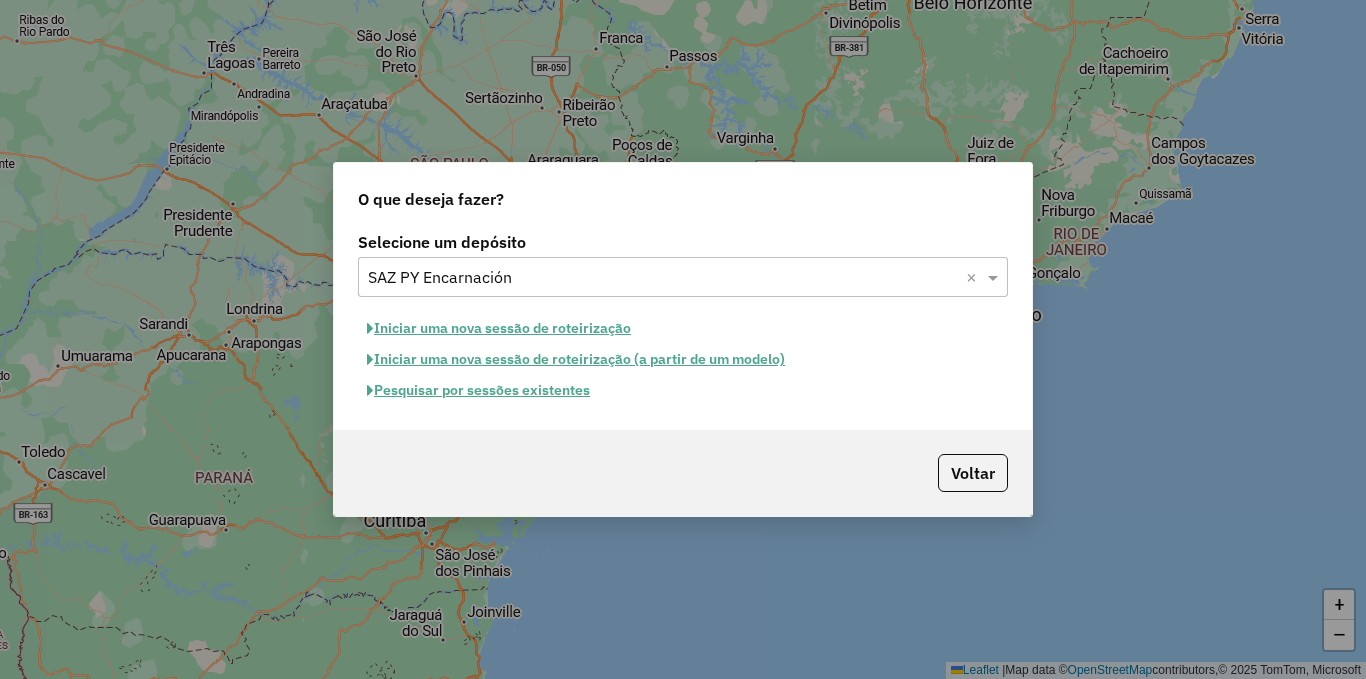 click on "Pesquisar por sessões existentes" 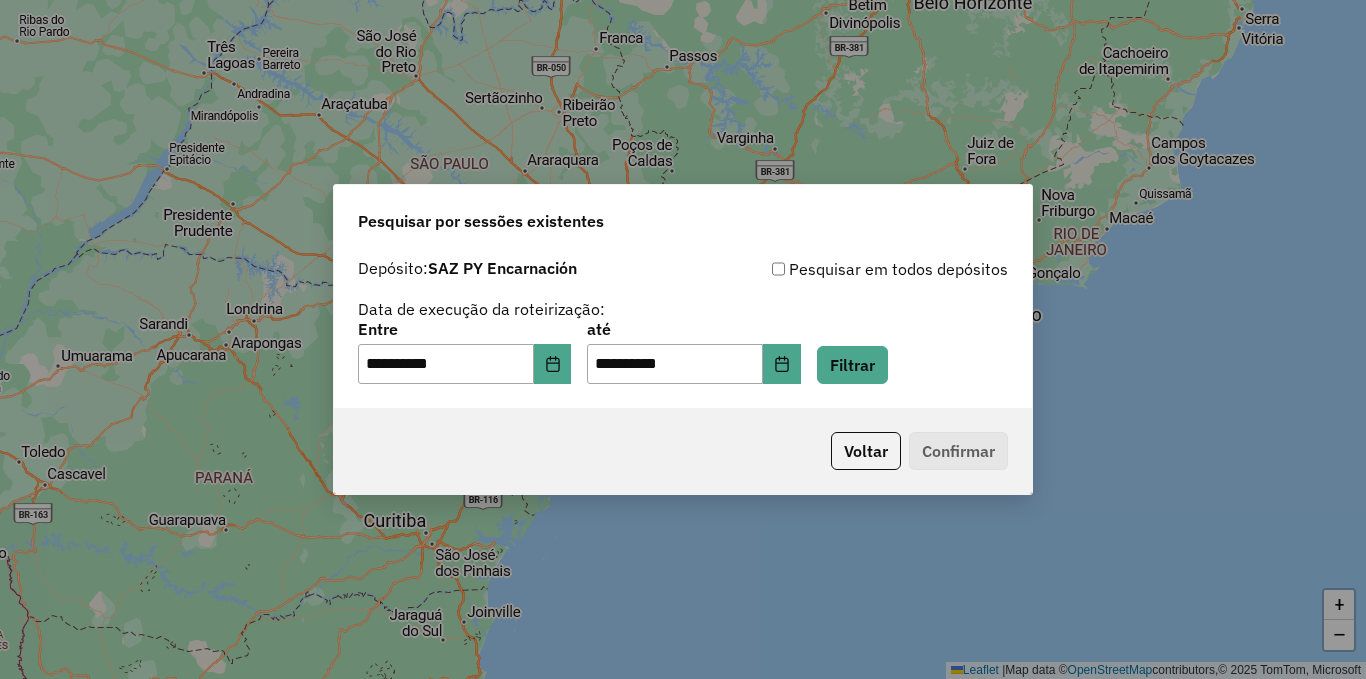click on "**********" 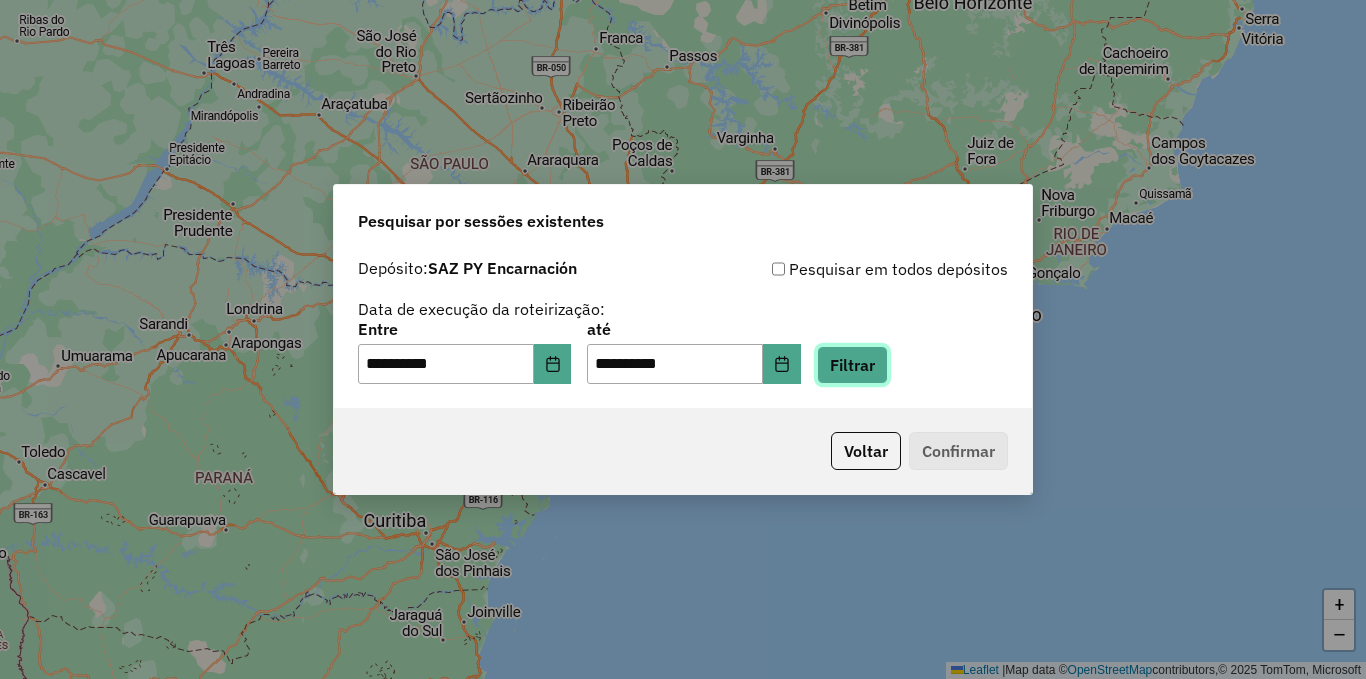 click on "Filtrar" 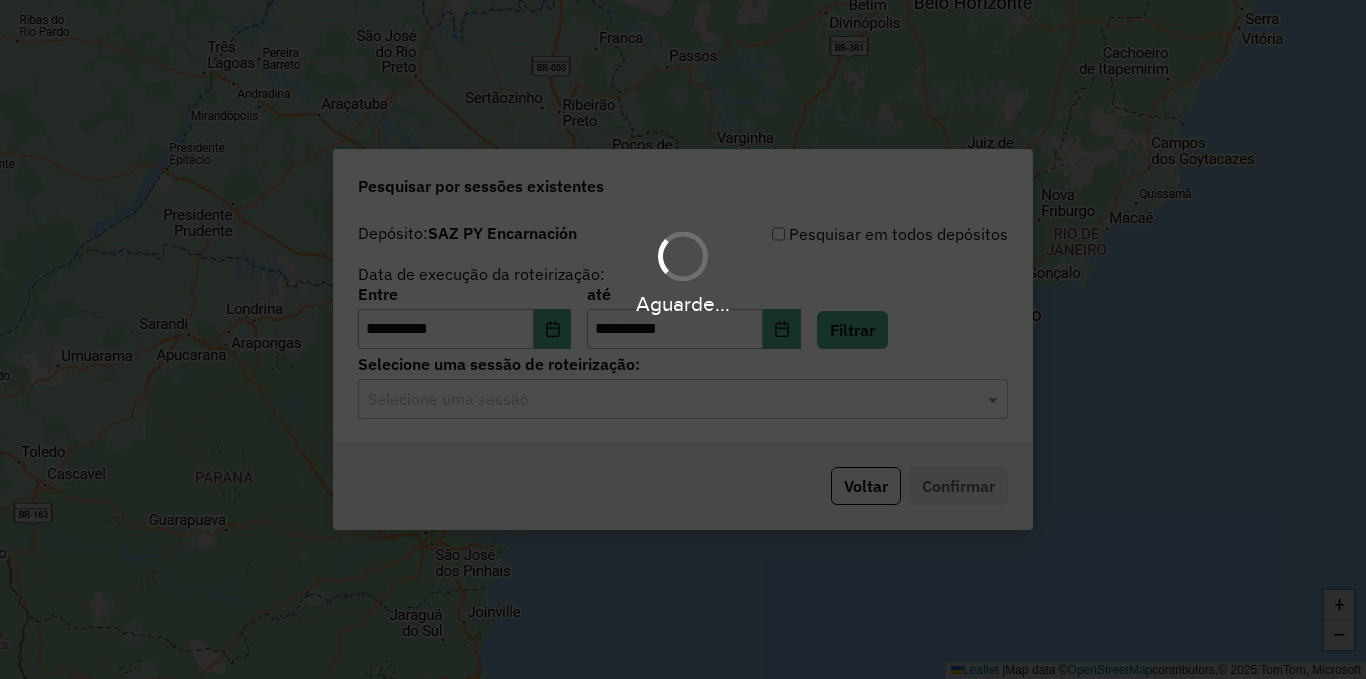 click 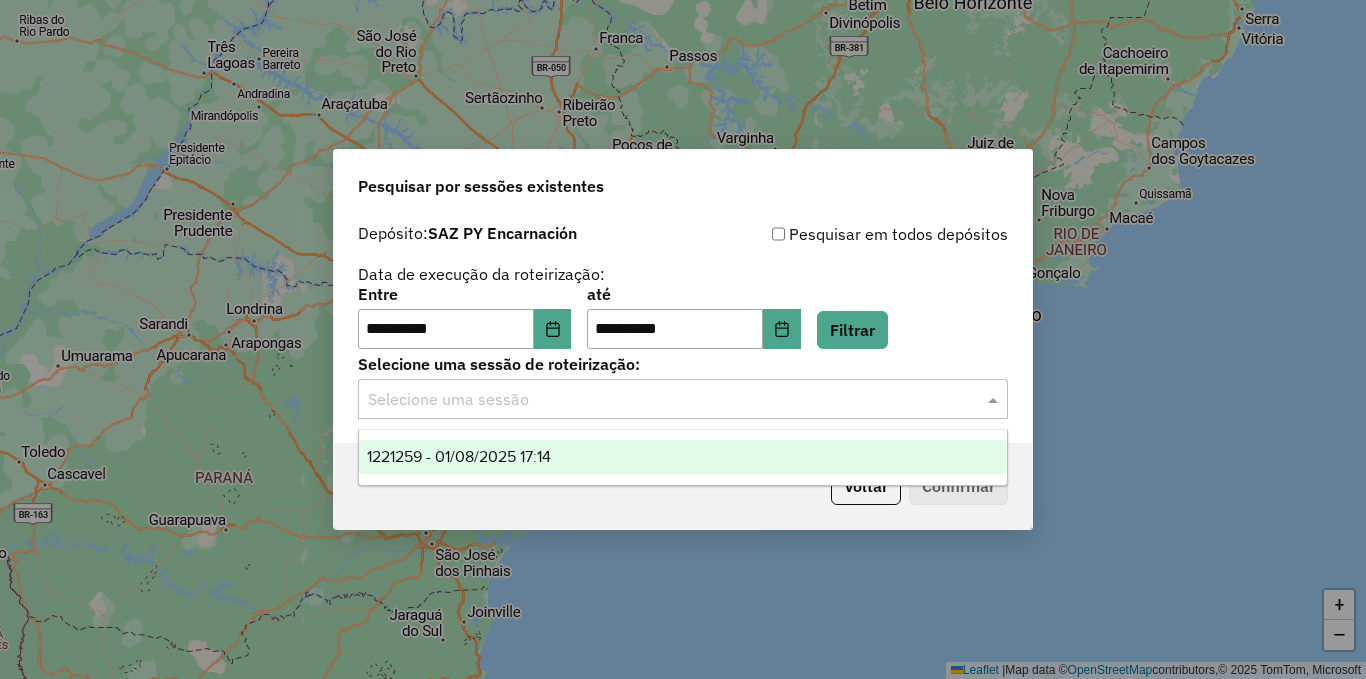 click on "1221259 - 01/08/2025 17:14" at bounding box center [459, 456] 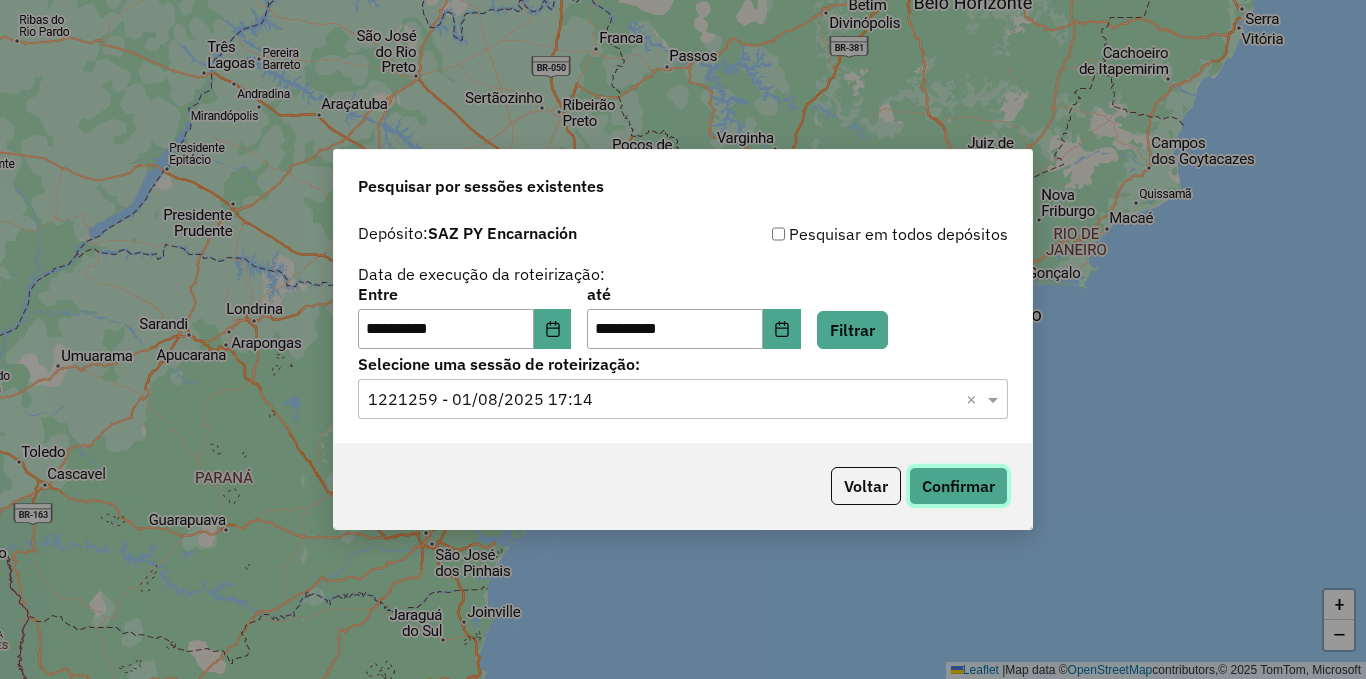 click on "Confirmar" 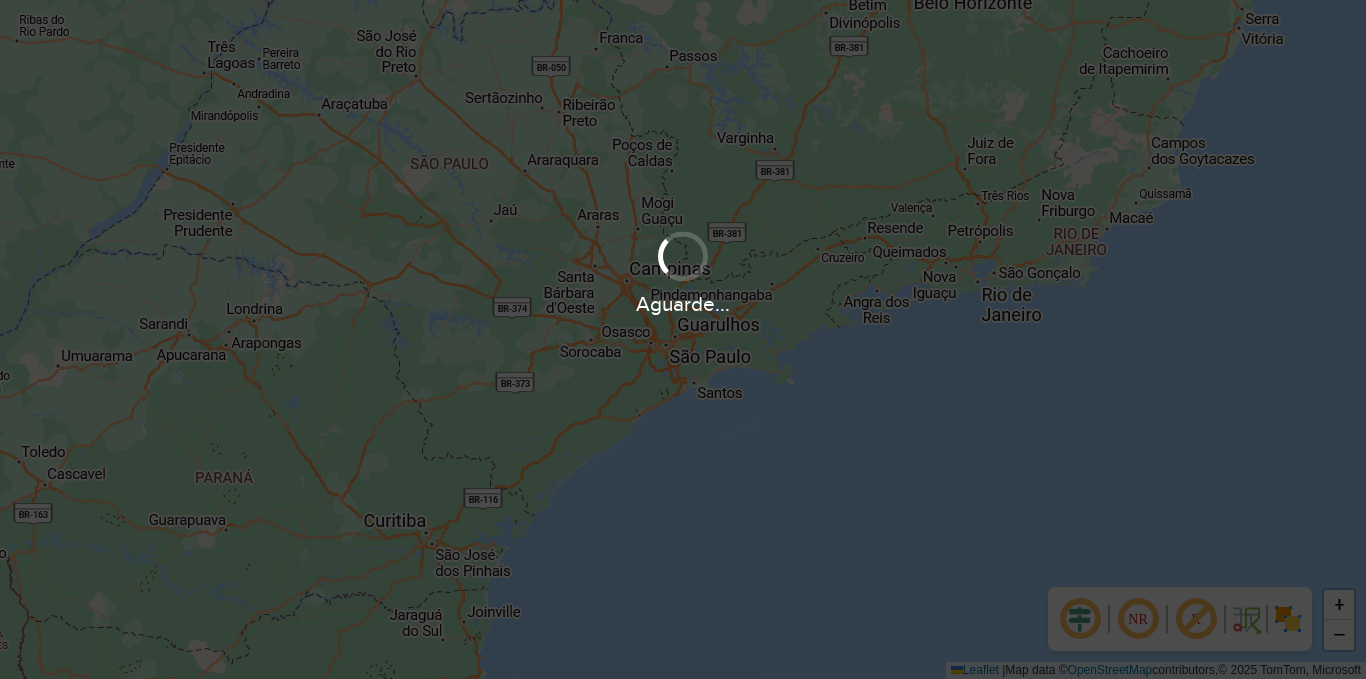 scroll, scrollTop: 0, scrollLeft: 0, axis: both 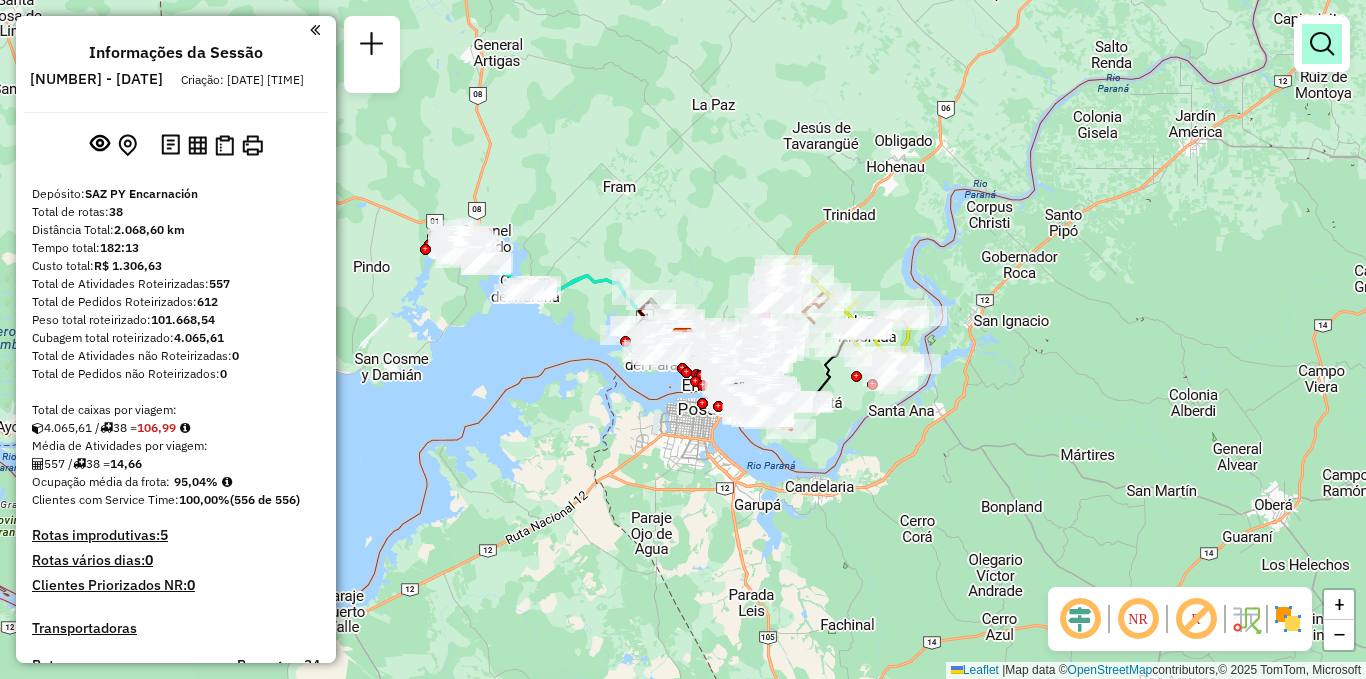 click at bounding box center [1322, 44] 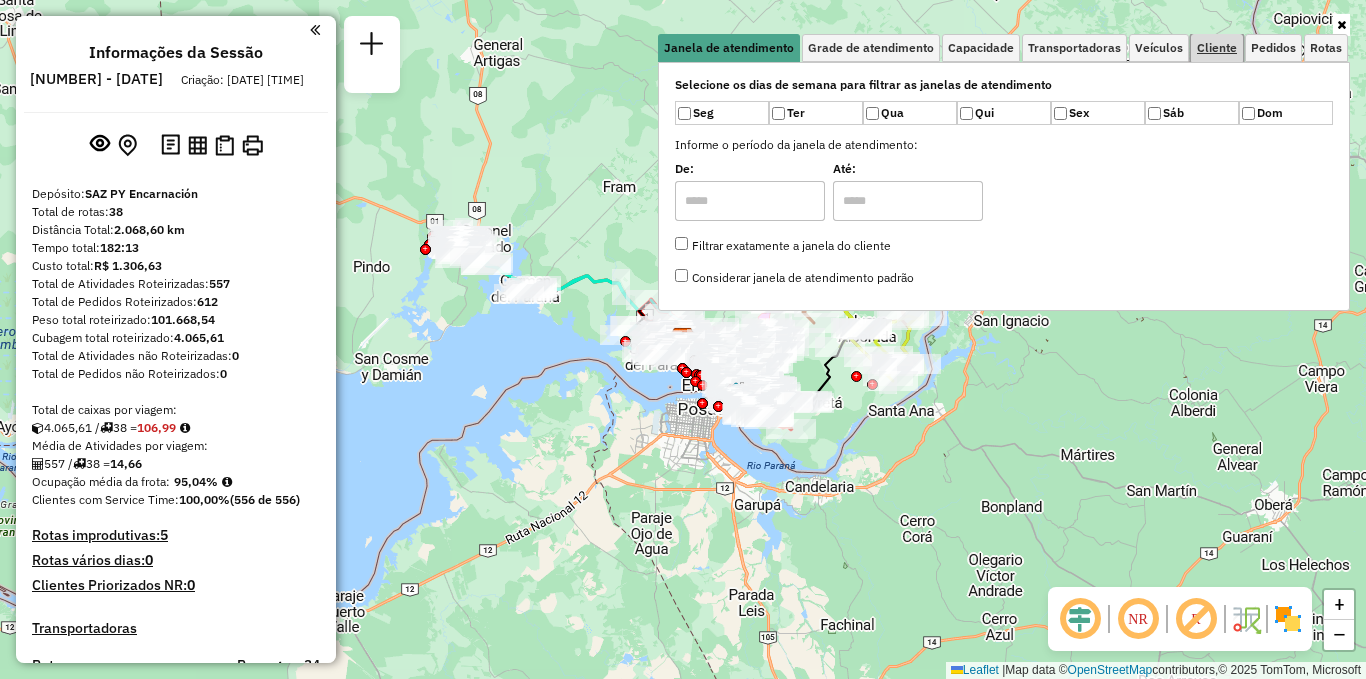 click on "Cliente" at bounding box center (1217, 48) 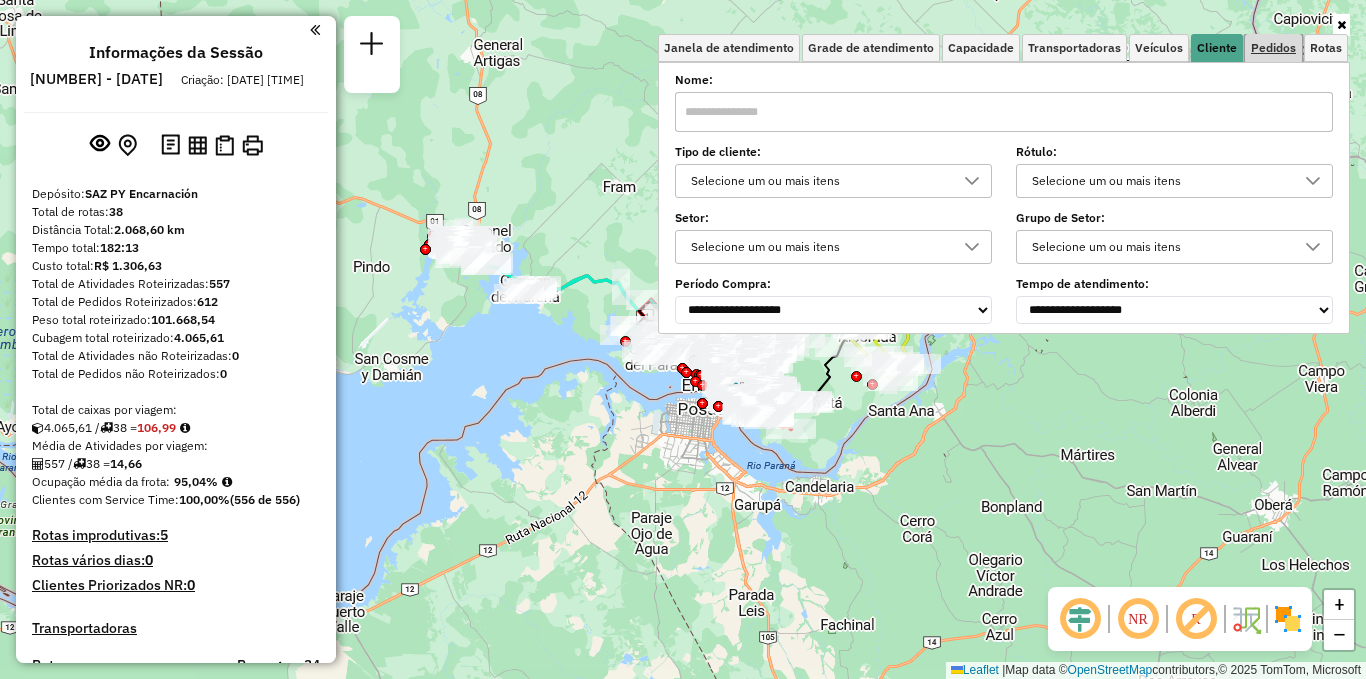 click on "Pedidos" at bounding box center [1273, 48] 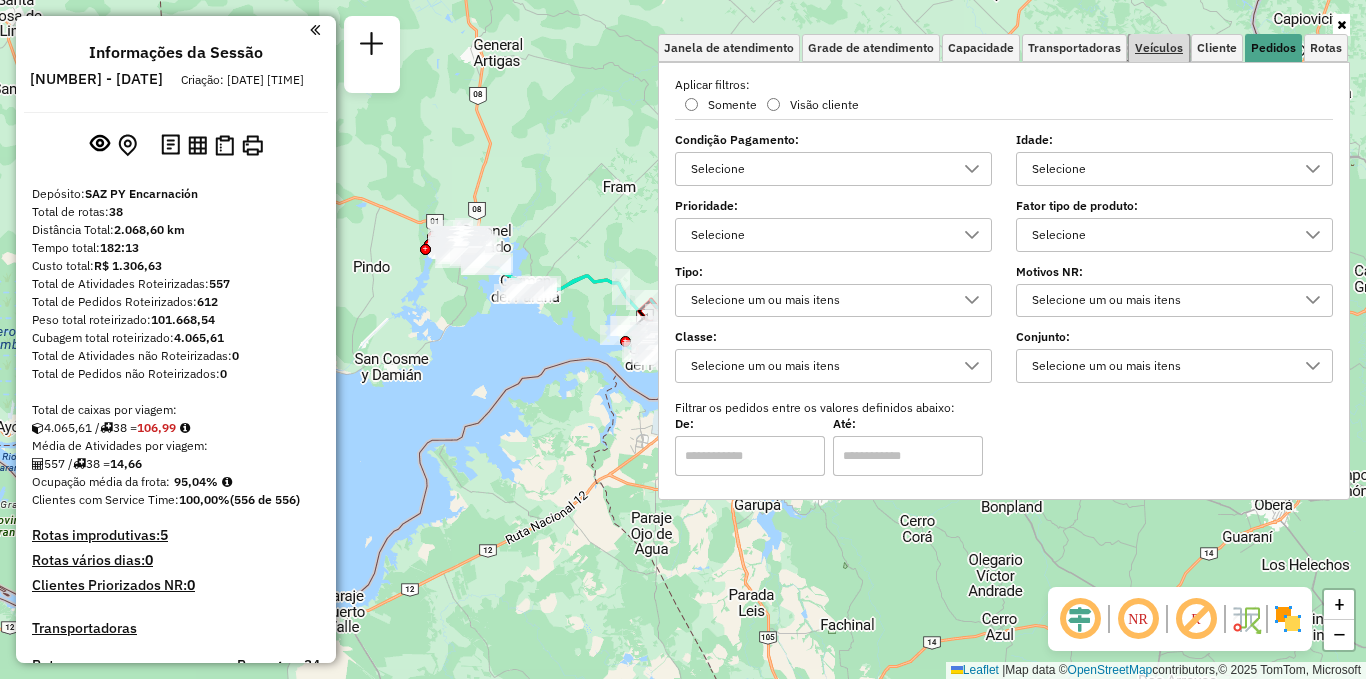 click on "Veículos" at bounding box center (1159, 48) 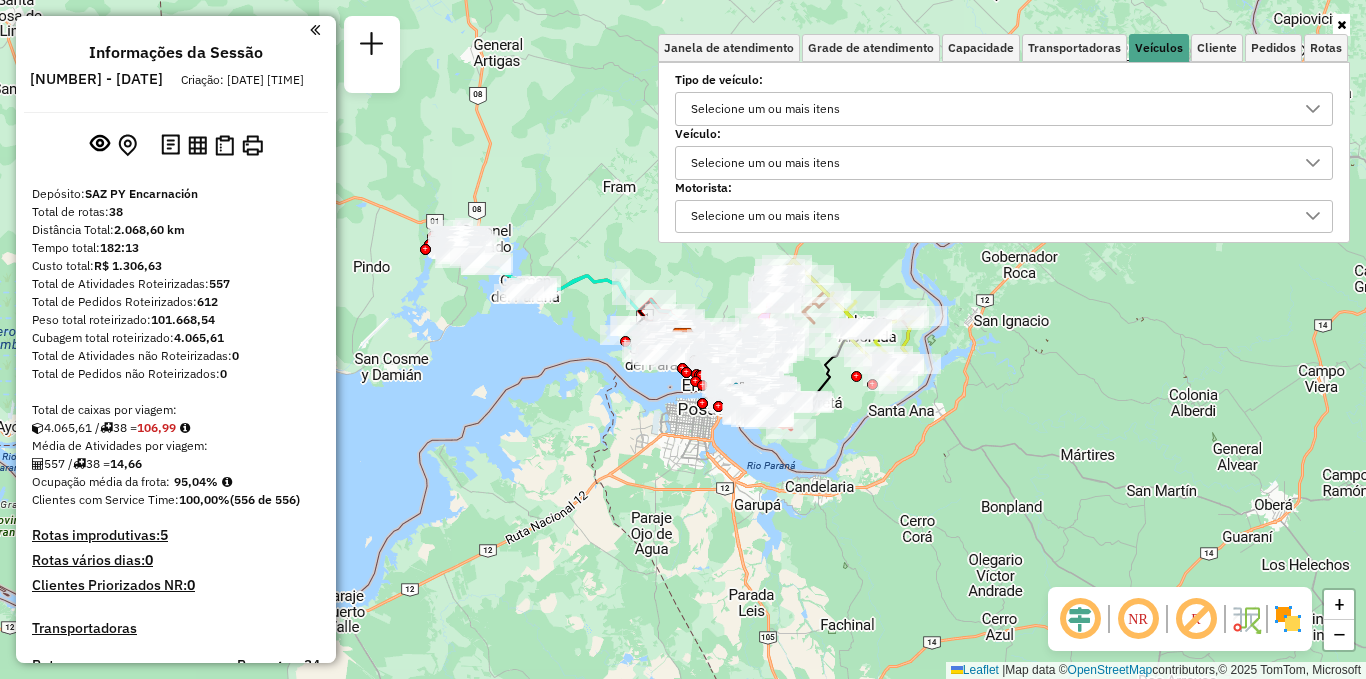 click on "Selecione um ou mais itens" at bounding box center (989, 109) 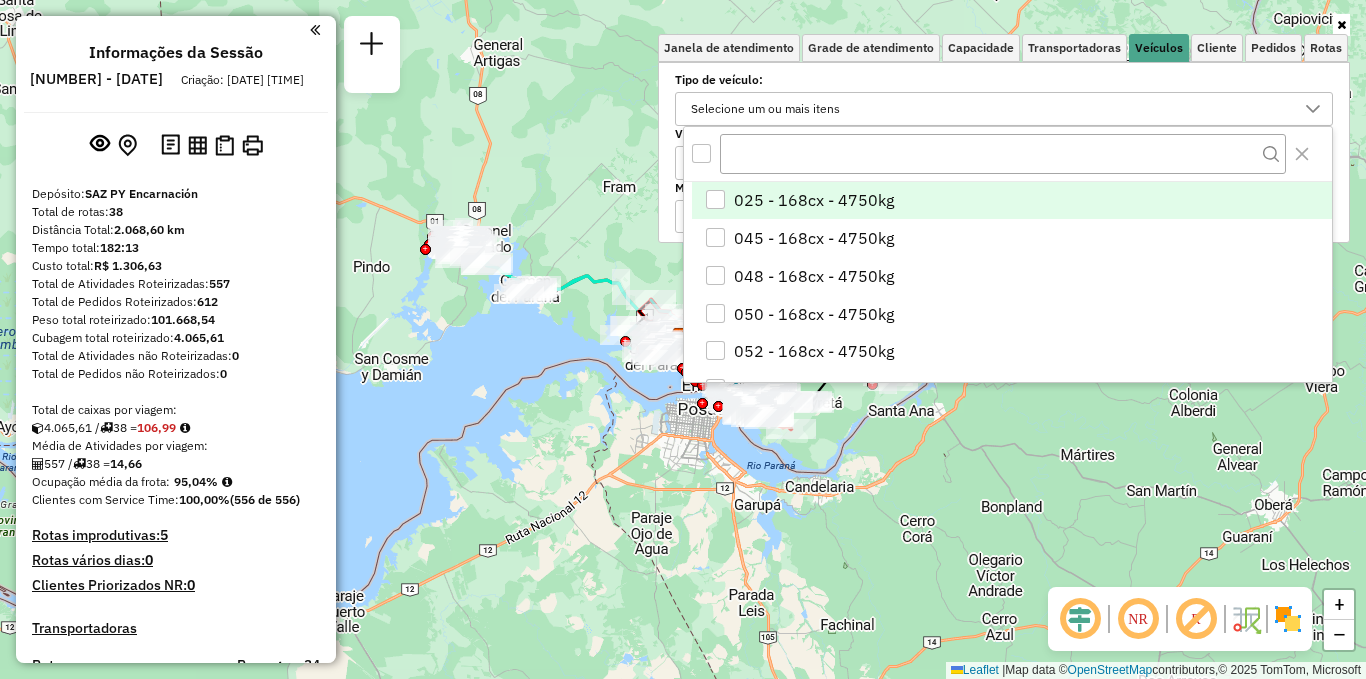 scroll, scrollTop: 12, scrollLeft: 69, axis: both 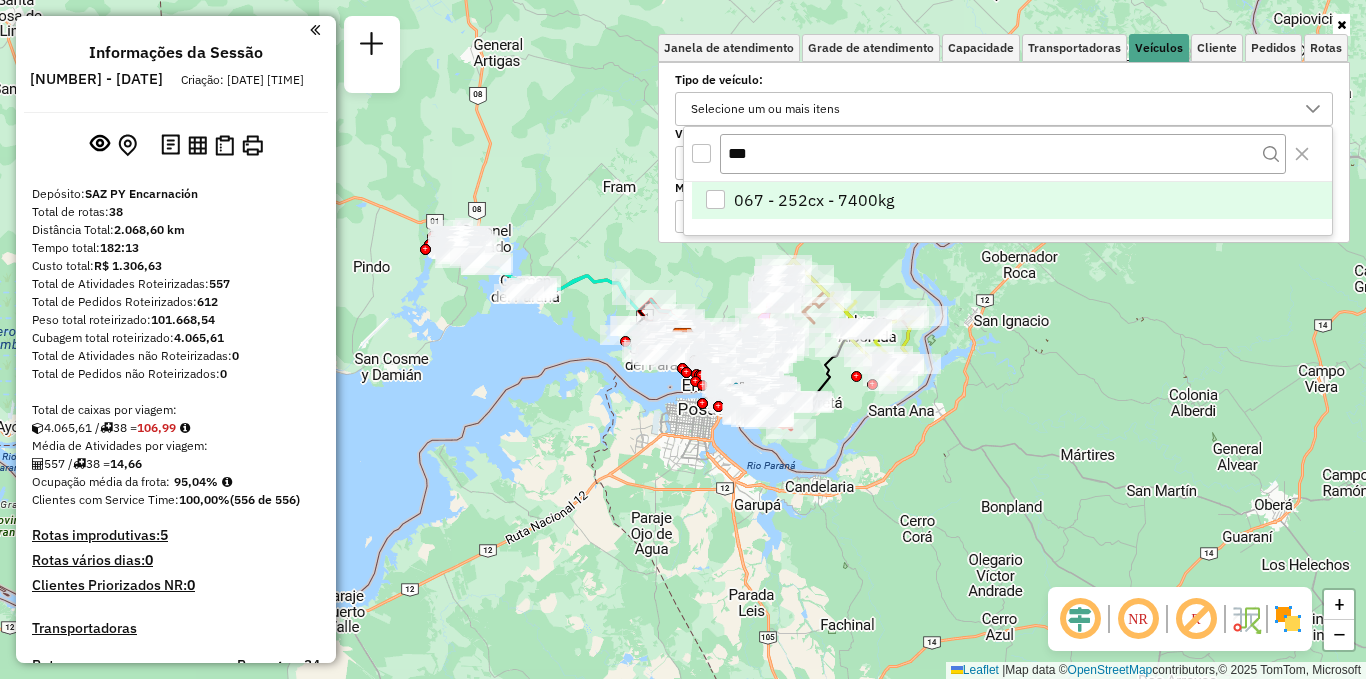type on "***" 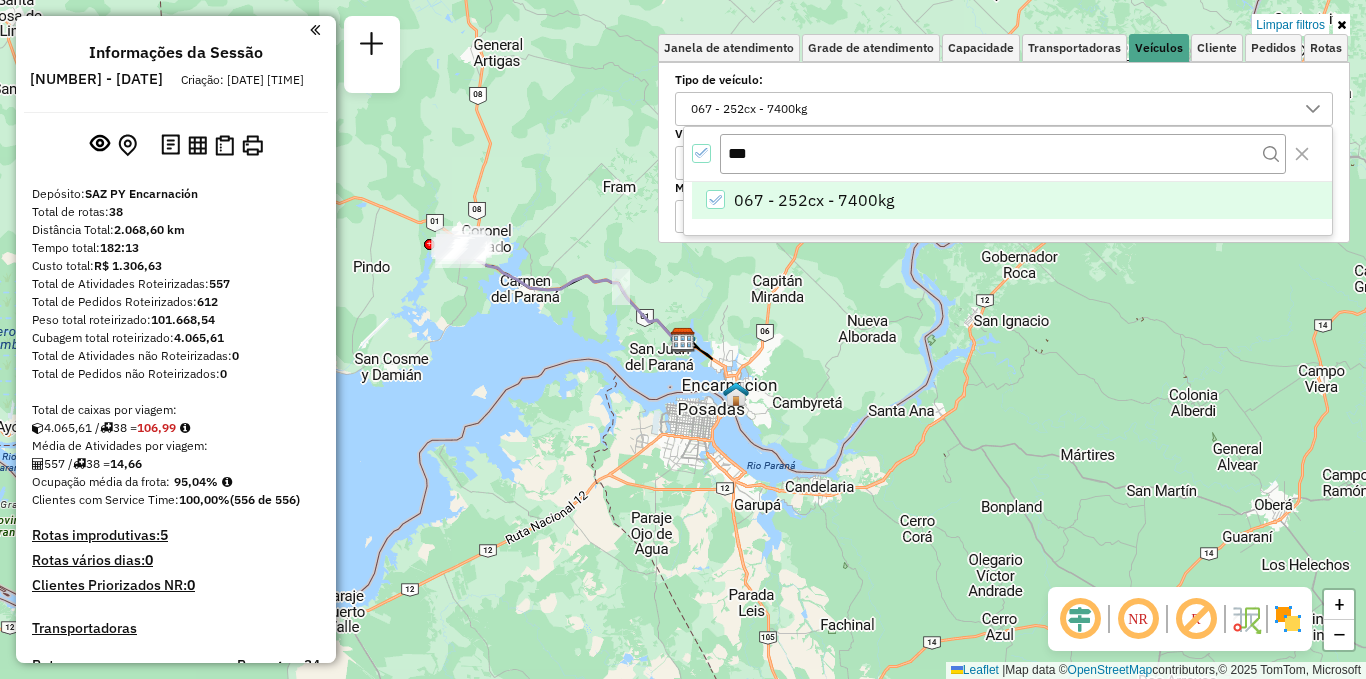 click on "Limpar filtros Janela de atendimento Grade de atendimento Capacidade Transportadoras Veículos Cliente Pedidos  Rotas Selecione os dias de semana para filtrar as janelas de atendimento  Seg   Ter   Qua   Qui   Sex   Sáb   Dom  Informe o período da janela de atendimento: De: Até:  Filtrar exatamente a janela do cliente  Considerar janela de atendimento padrão  Selecione os dias de semana para filtrar as grades de atendimento  Seg   Ter   Qua   Qui   Sex   Sáb   Dom   Considerar clientes sem dia de atendimento cadastrado  Clientes fora do dia de atendimento selecionado Filtrar as atividades entre os valores definidos abaixo:  Peso mínimo:   Peso máximo:   Cubagem mínima:   Cubagem máxima:   De:   Até:  Filtrar as atividades entre o tempo de atendimento definido abaixo:  De:   Até:   Considerar capacidade total dos clientes não roteirizados Transportadora: Selecione um ou mais itens Tipo de veículo: 067 - 252cx - 7400kg Veículo: Selecione um ou mais itens Motorista: Selecione um ou mais itens Nome:" 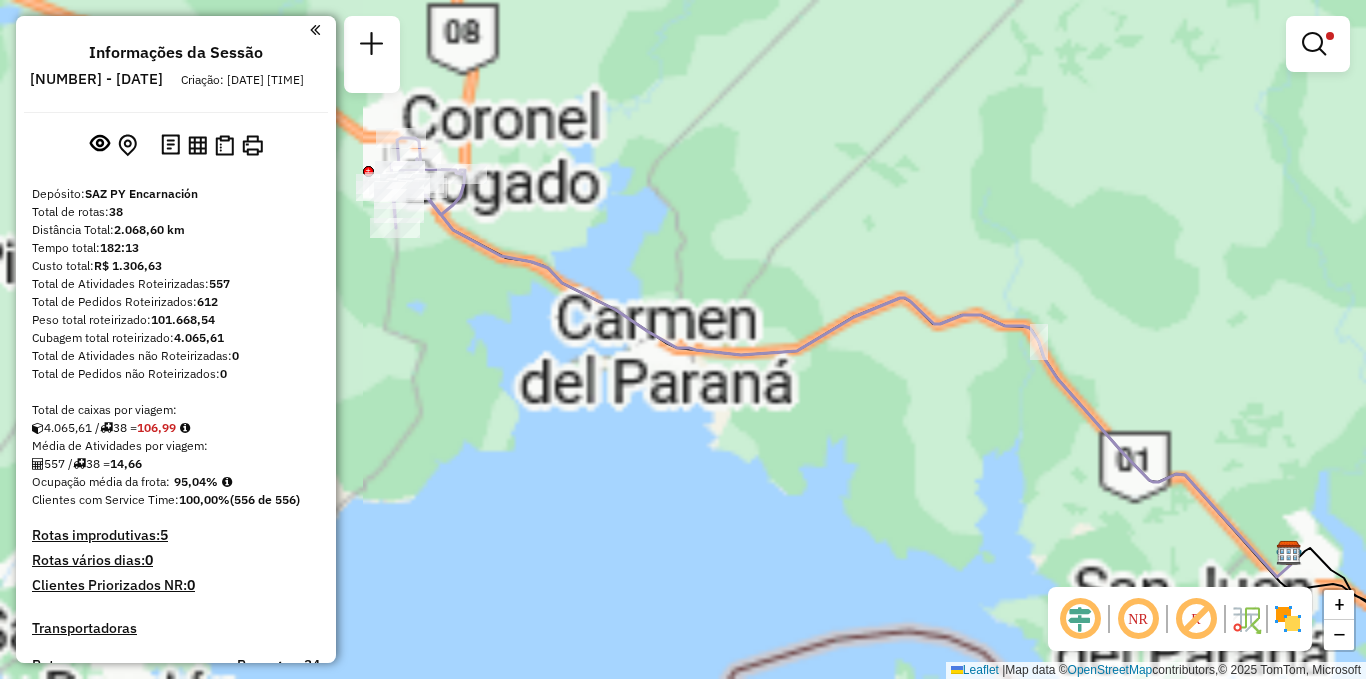 drag, startPoint x: 541, startPoint y: 291, endPoint x: 595, endPoint y: 326, distance: 64.3506 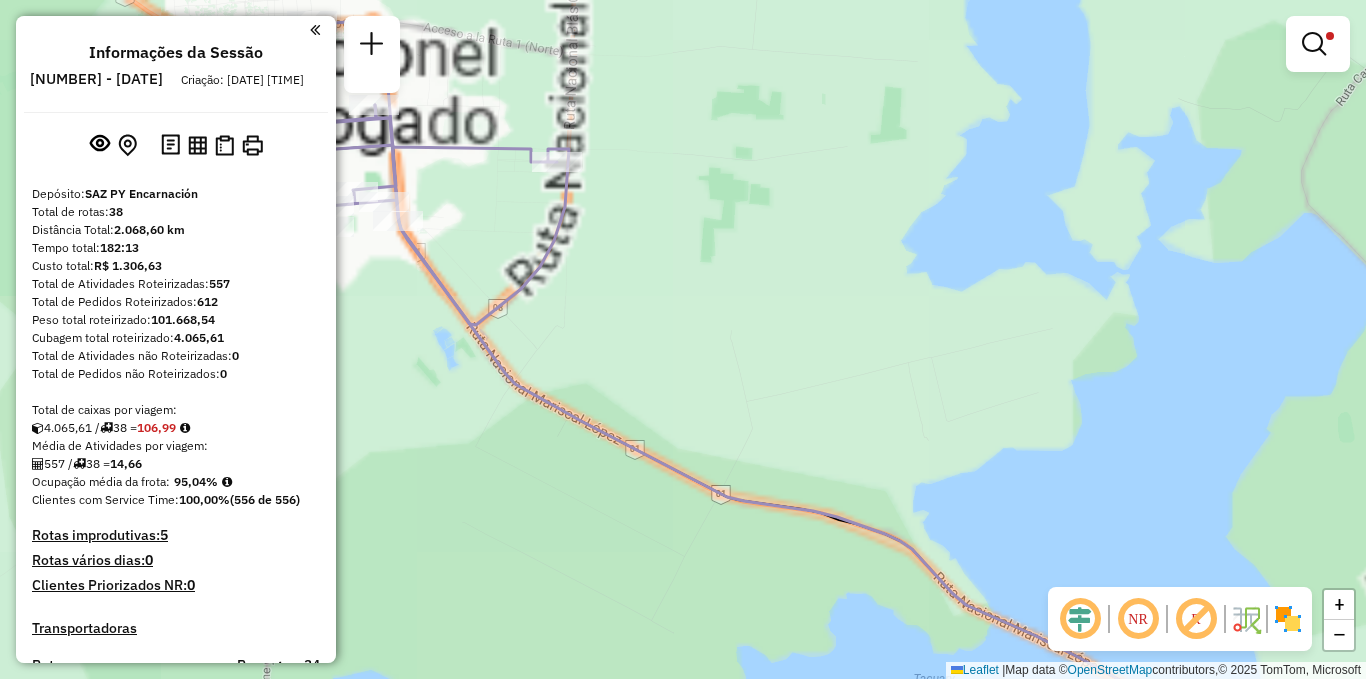 drag, startPoint x: 562, startPoint y: 243, endPoint x: 663, endPoint y: 282, distance: 108.26819 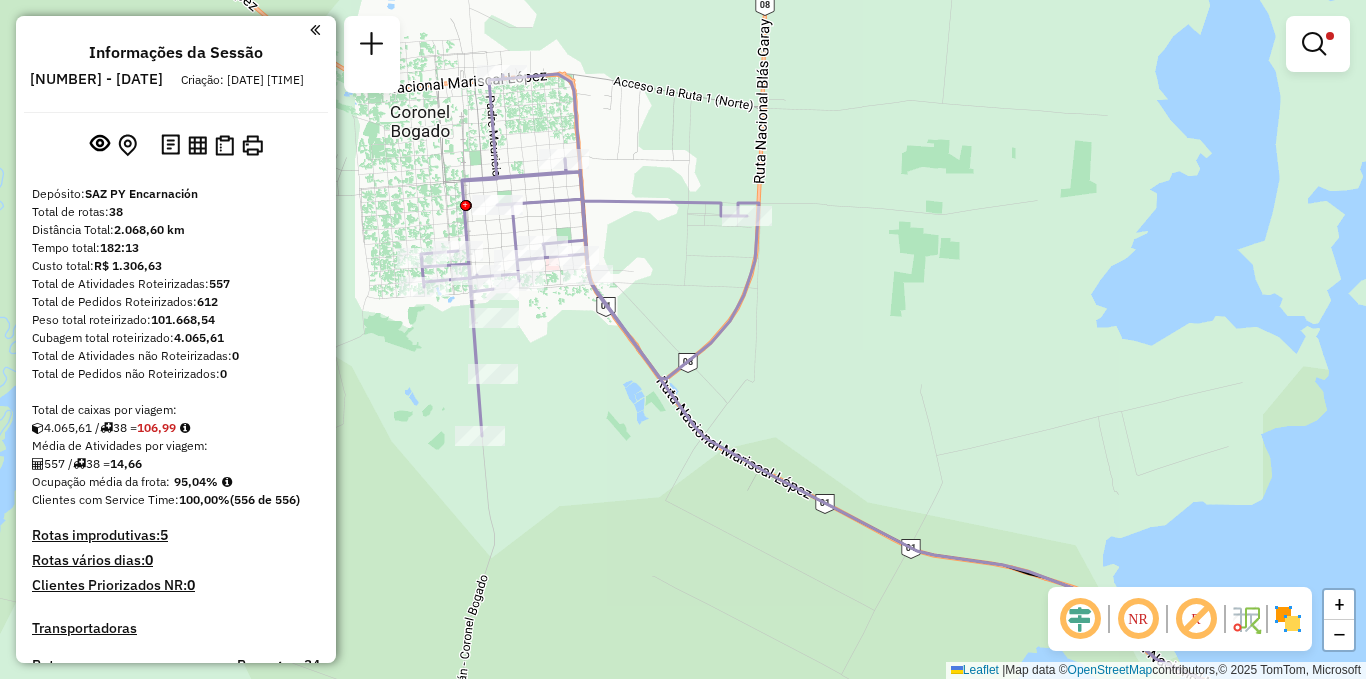 drag, startPoint x: 720, startPoint y: 280, endPoint x: 796, endPoint y: 285, distance: 76.1643 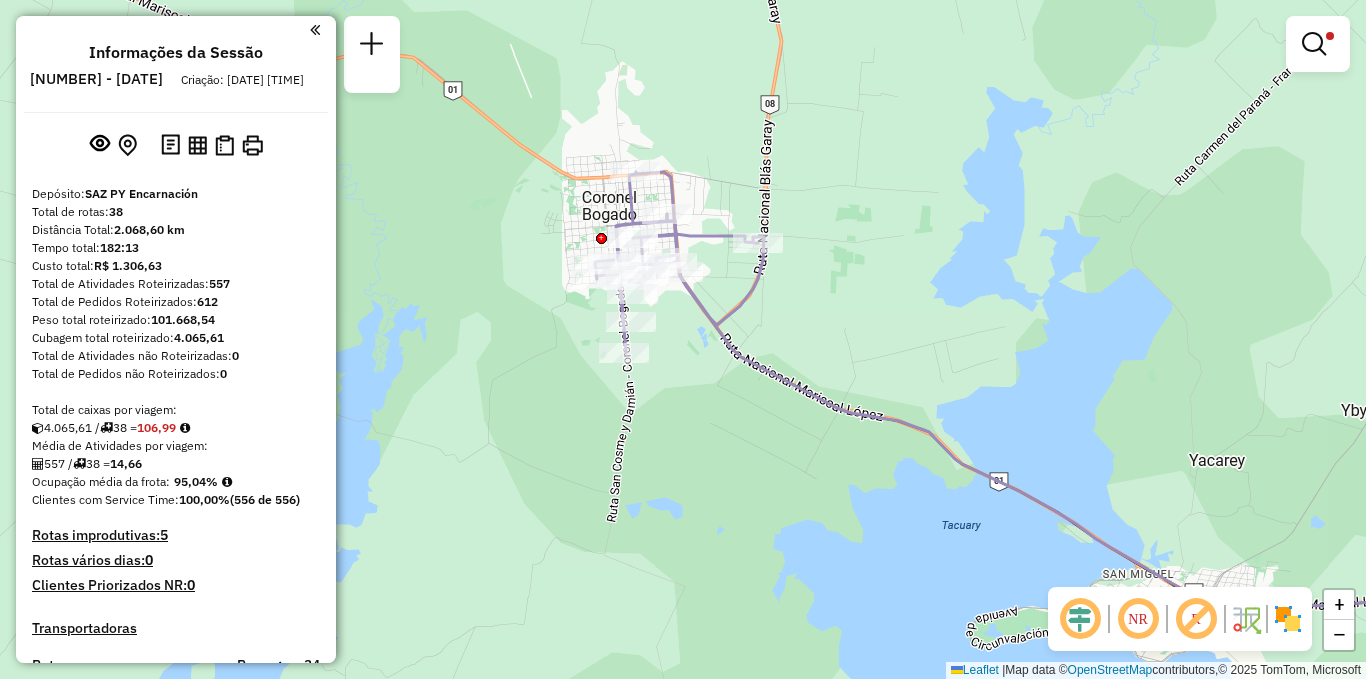 drag, startPoint x: 915, startPoint y: 379, endPoint x: 917, endPoint y: 363, distance: 16.124516 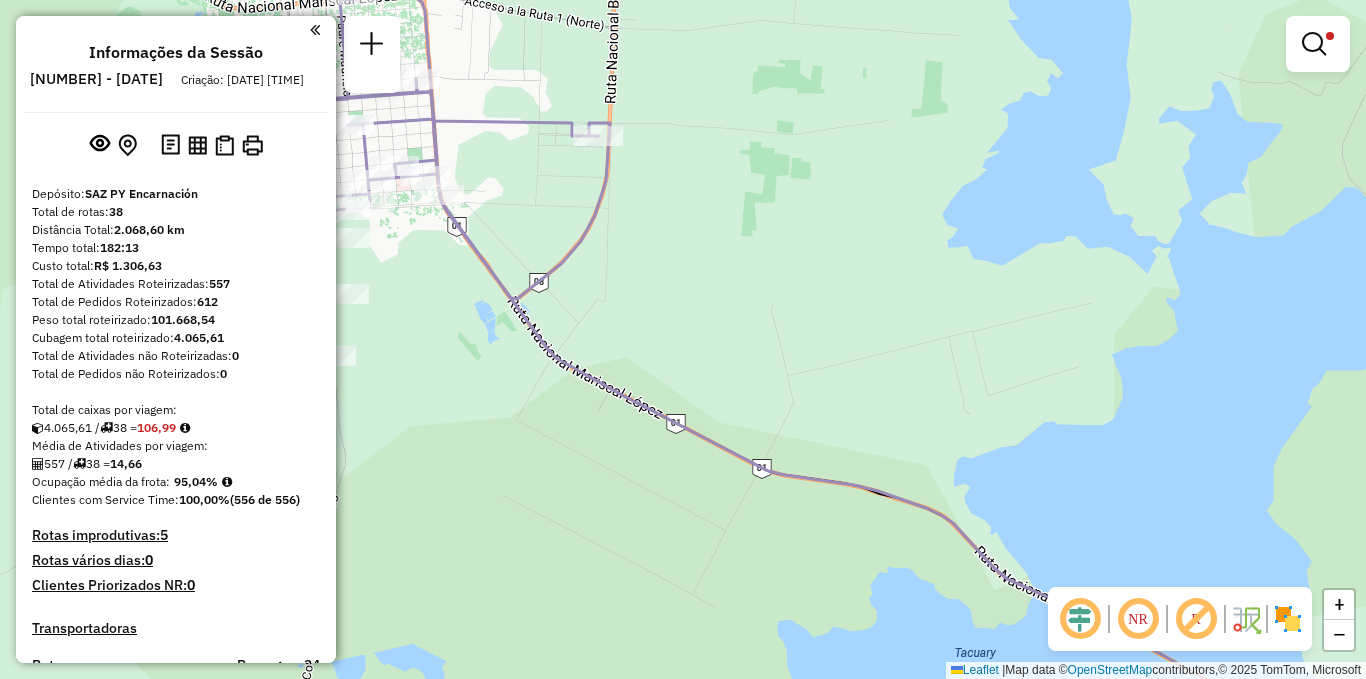 drag, startPoint x: 866, startPoint y: 276, endPoint x: 969, endPoint y: 330, distance: 116.297035 